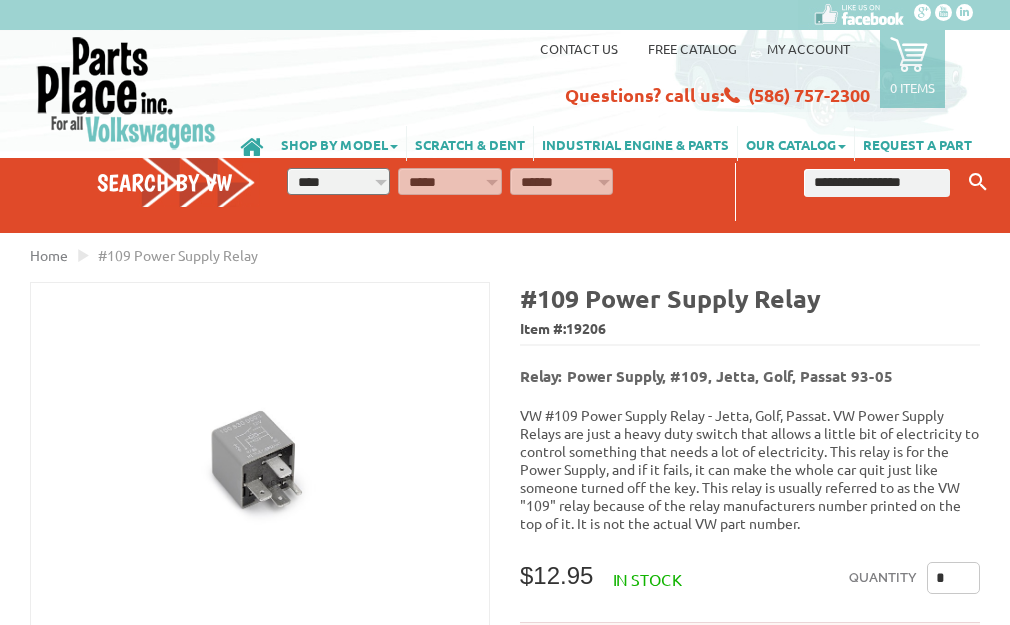 scroll, scrollTop: 0, scrollLeft: 0, axis: both 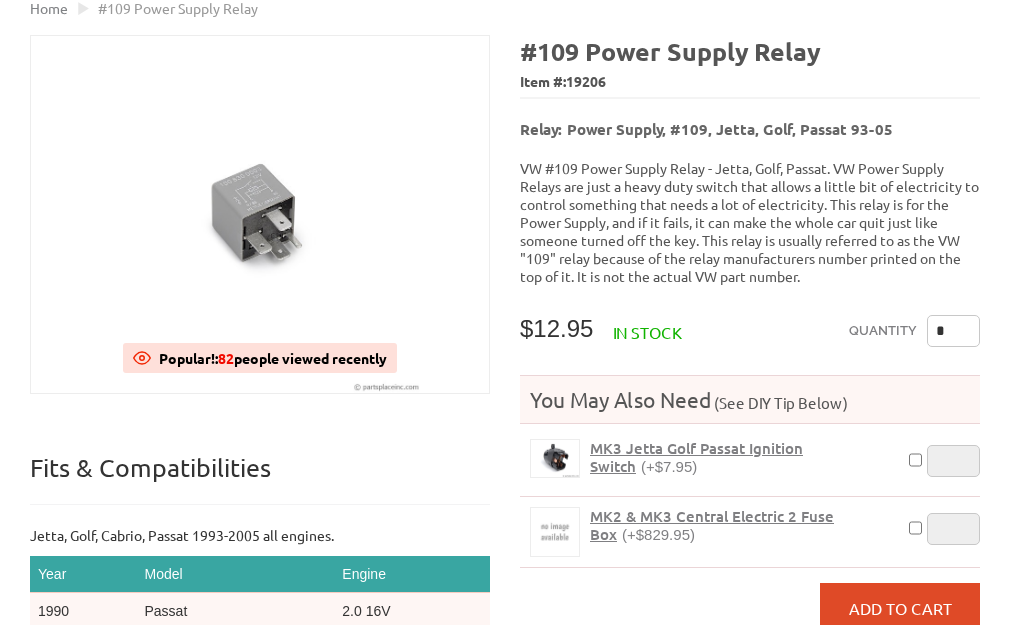 click on "*" at bounding box center [953, 331] 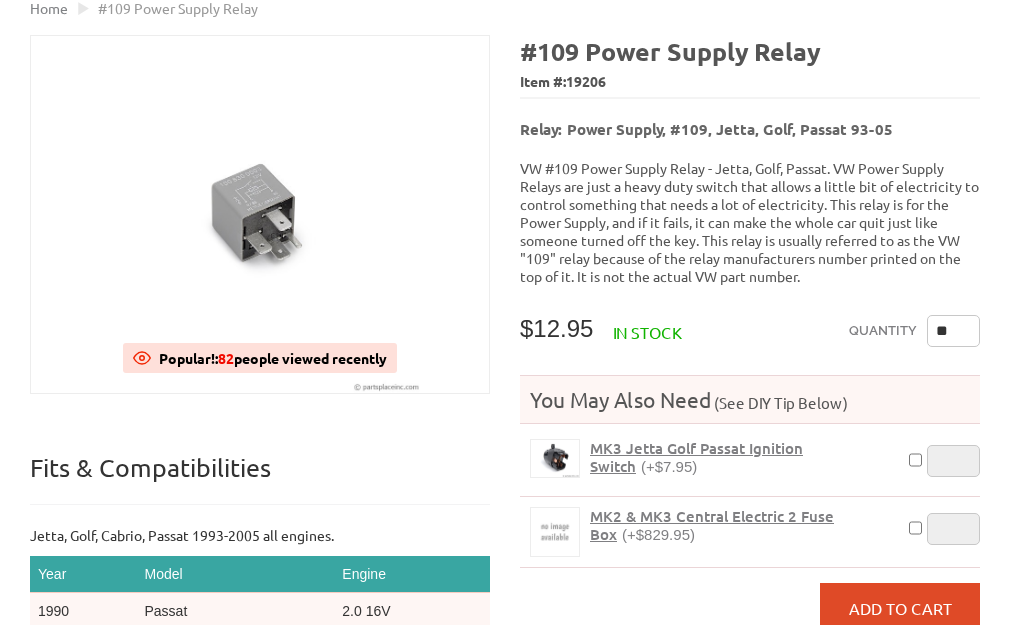 type on "*" 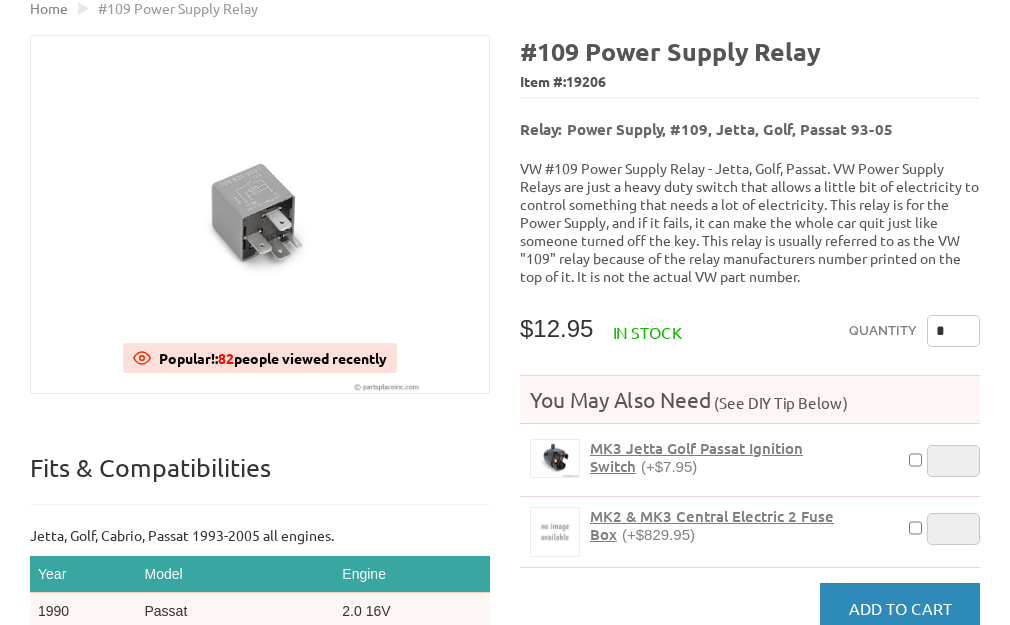 type on "*" 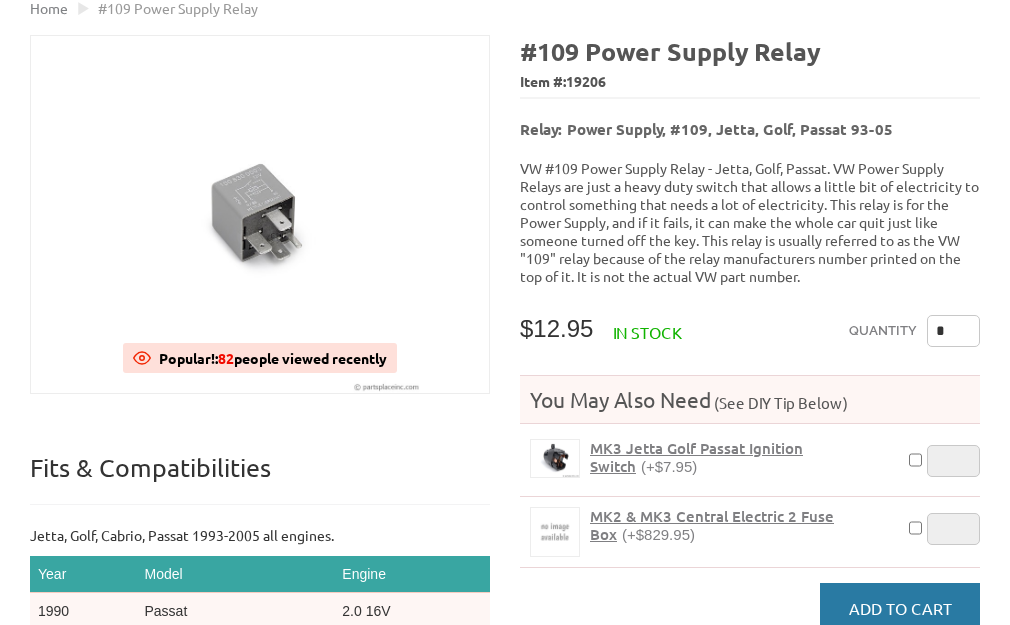 click on "Add to Cart" at bounding box center [900, 608] 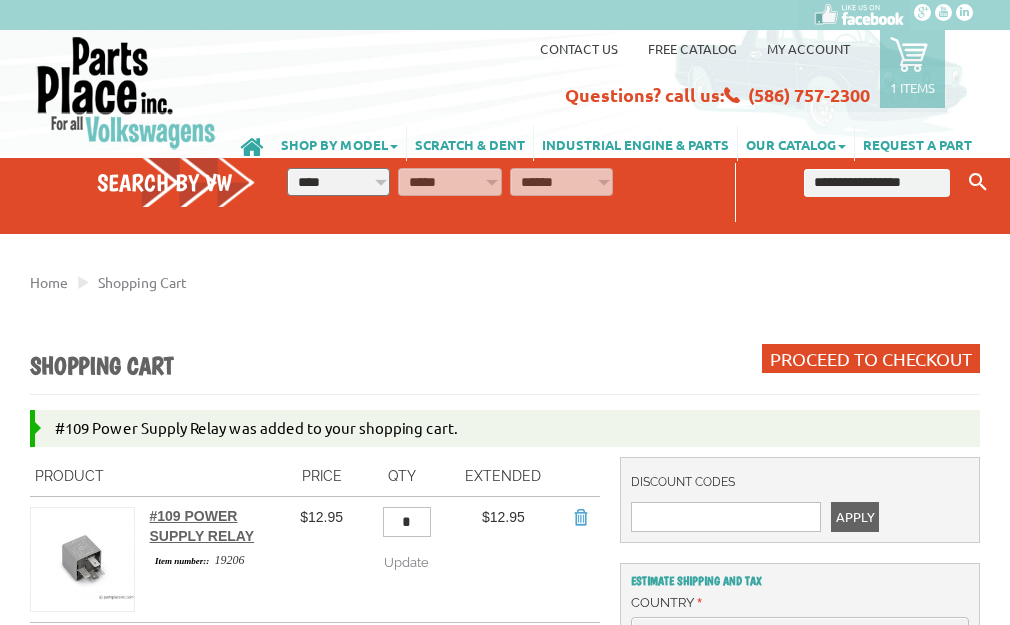 scroll, scrollTop: 0, scrollLeft: 0, axis: both 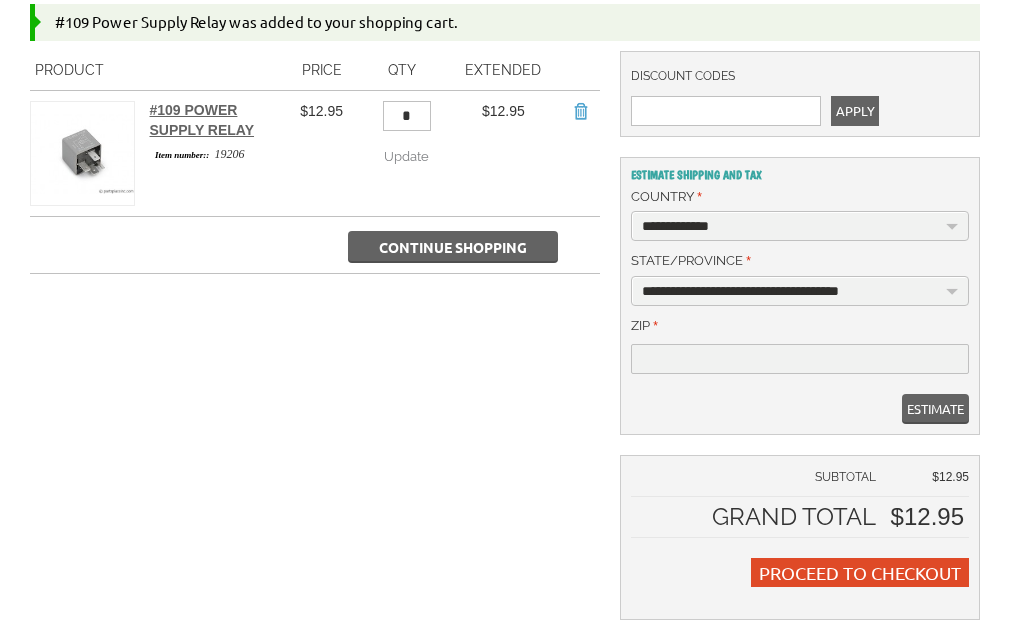 click on "**********" at bounding box center [800, 291] 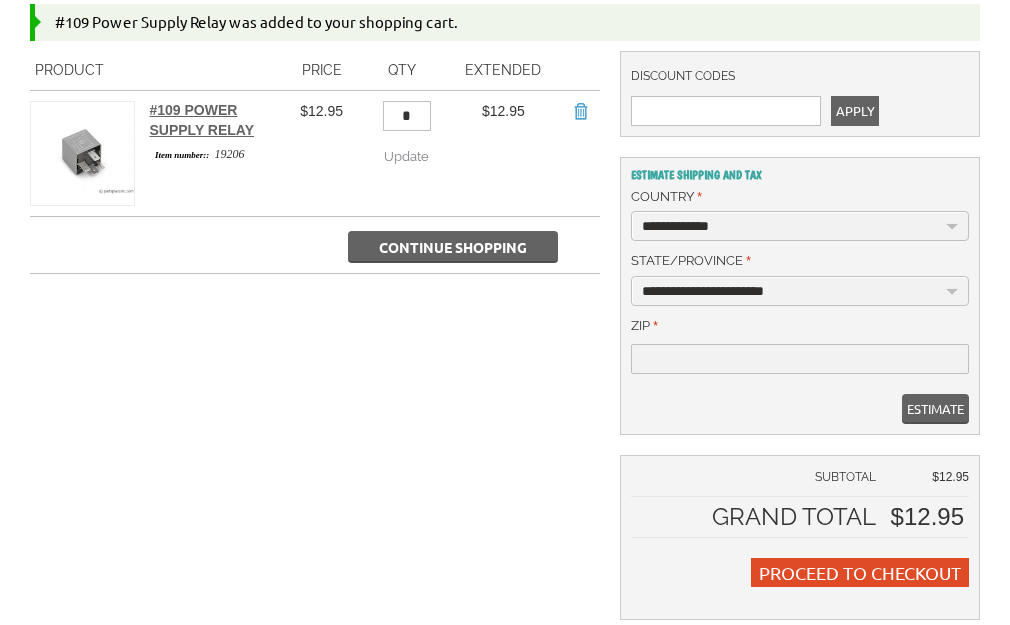 click on "**********" at bounding box center (800, 291) 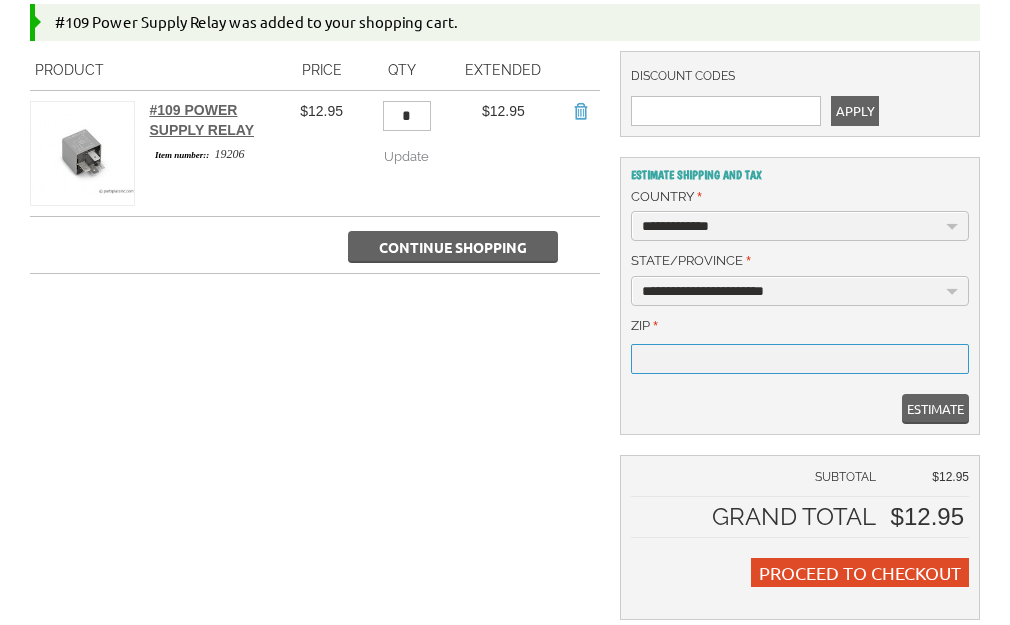 click on "* Zip" at bounding box center [800, 359] 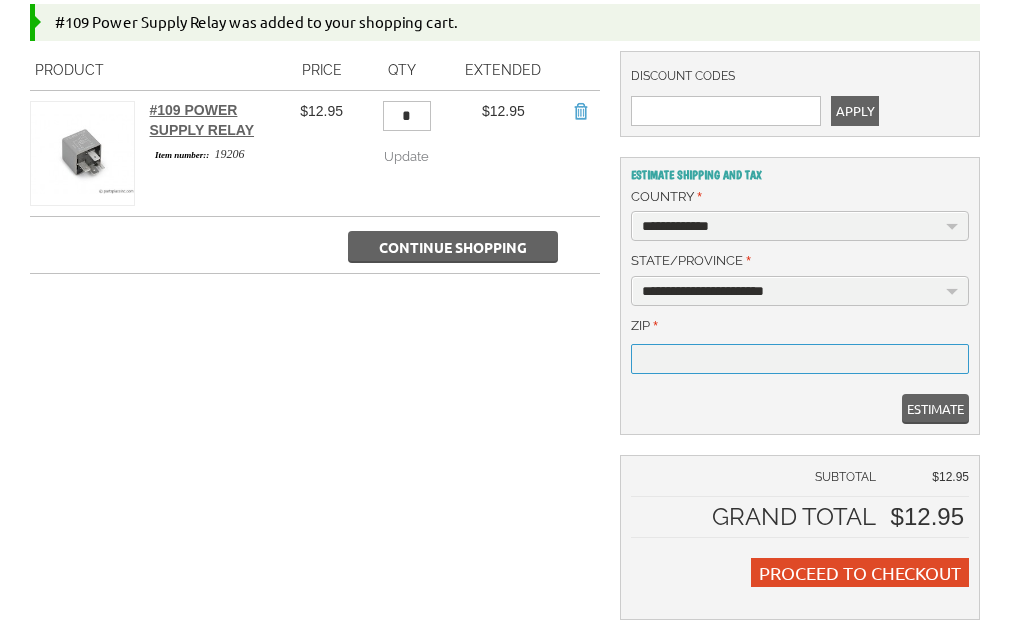 type on "*****" 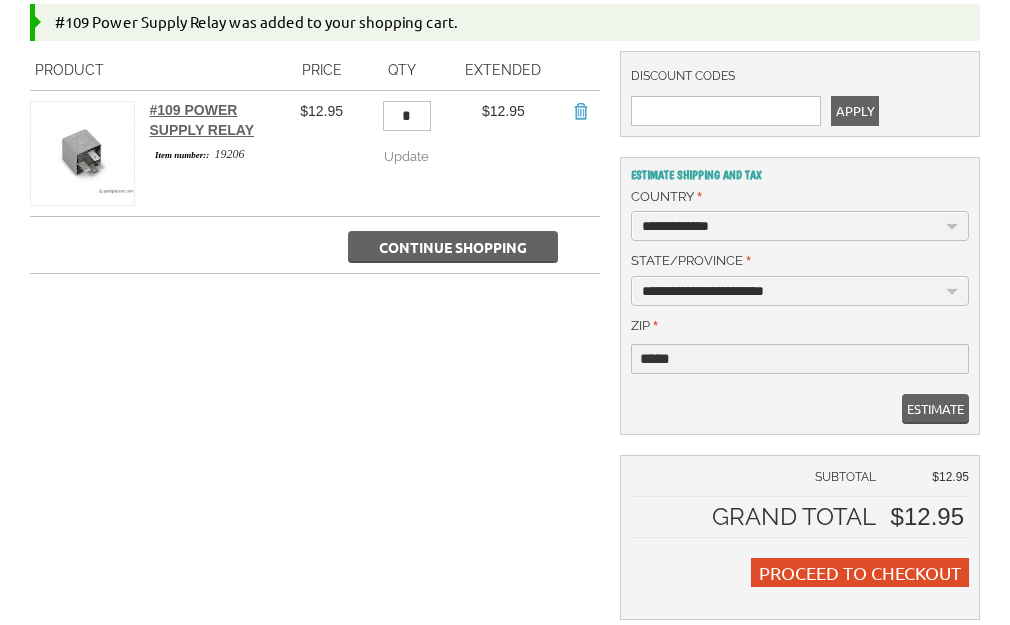 click on "Estimate" at bounding box center [935, 409] 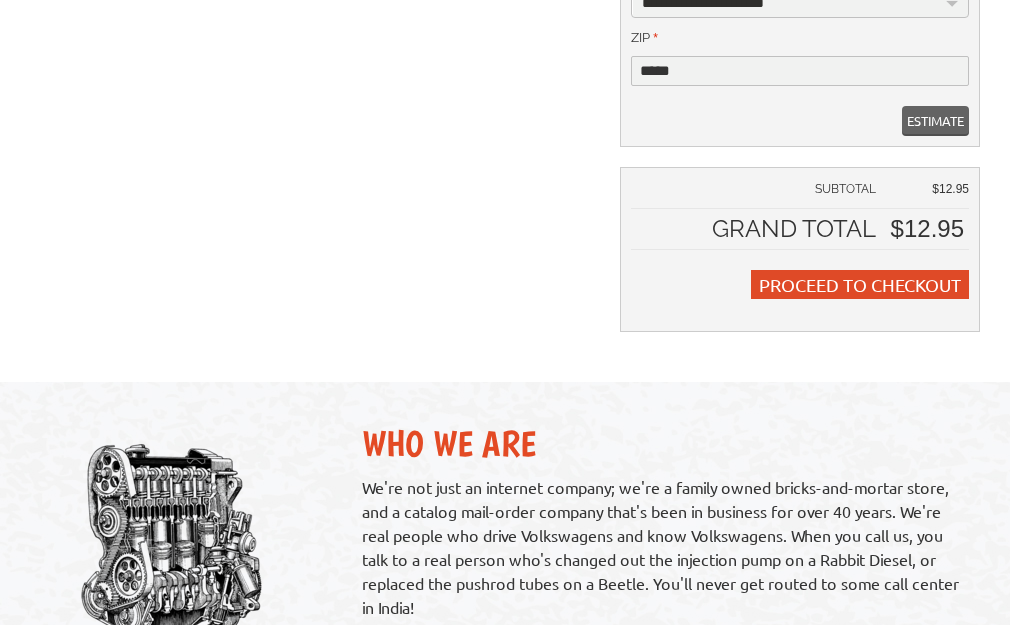 scroll, scrollTop: 709, scrollLeft: 0, axis: vertical 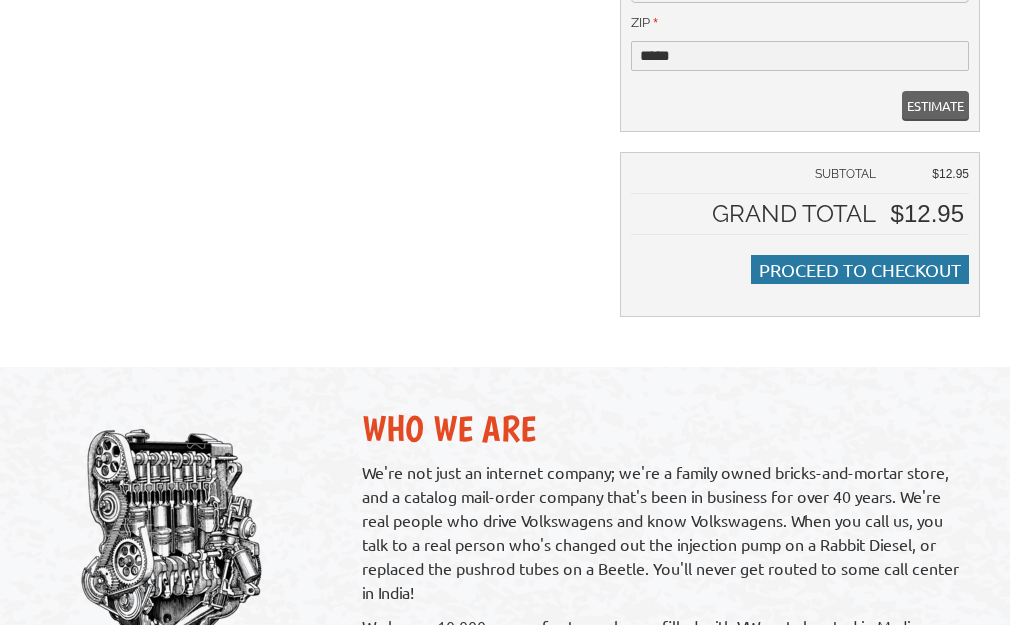 click on "Proceed to Checkout" at bounding box center (860, 269) 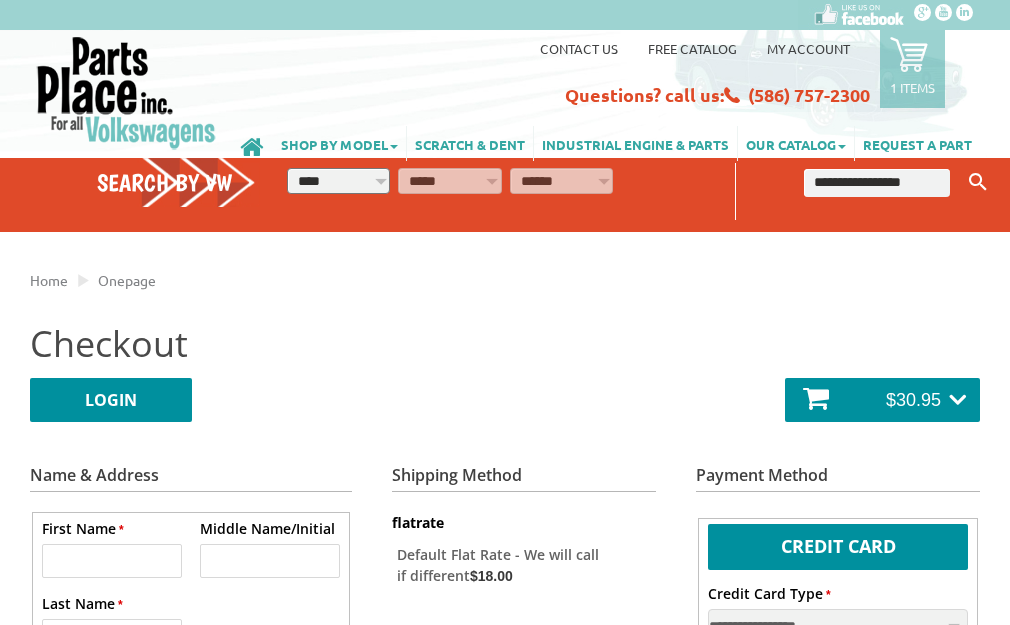 select on "**" 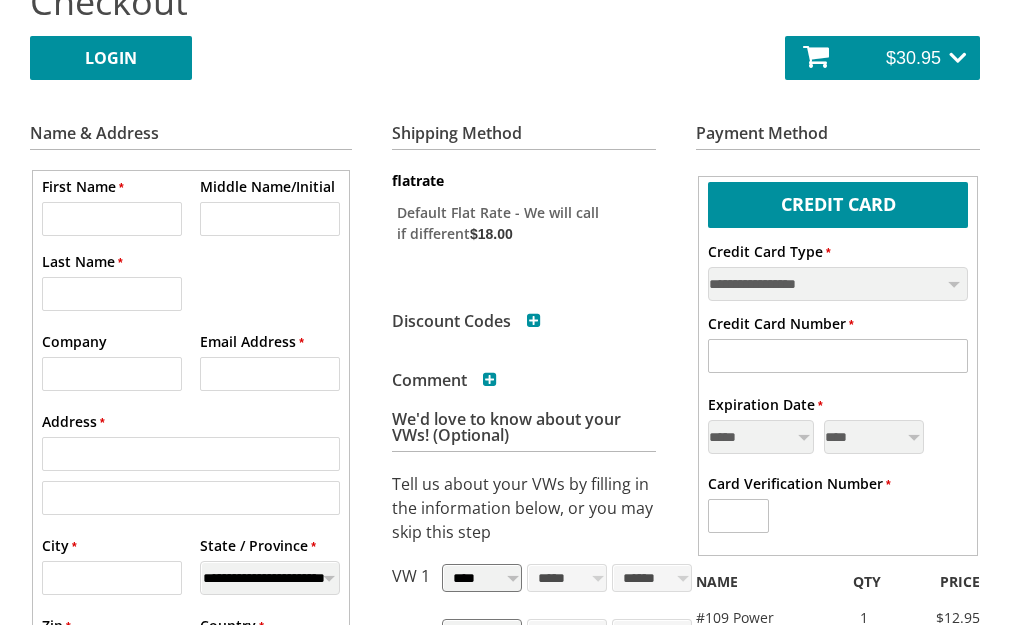 scroll, scrollTop: 352, scrollLeft: 0, axis: vertical 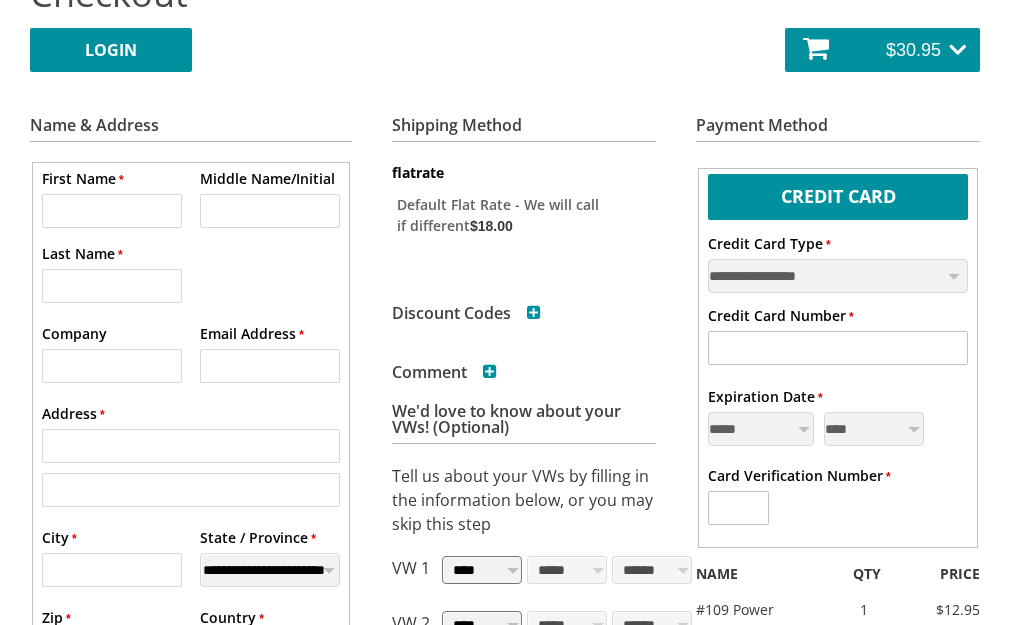 click on "* First Name" at bounding box center [112, 211] 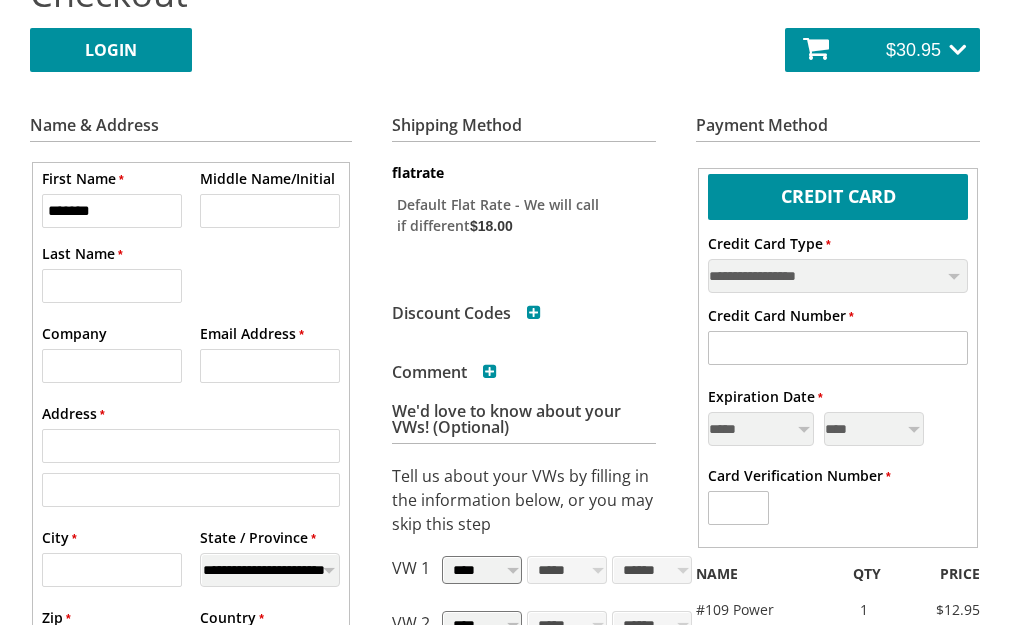 type on "*******" 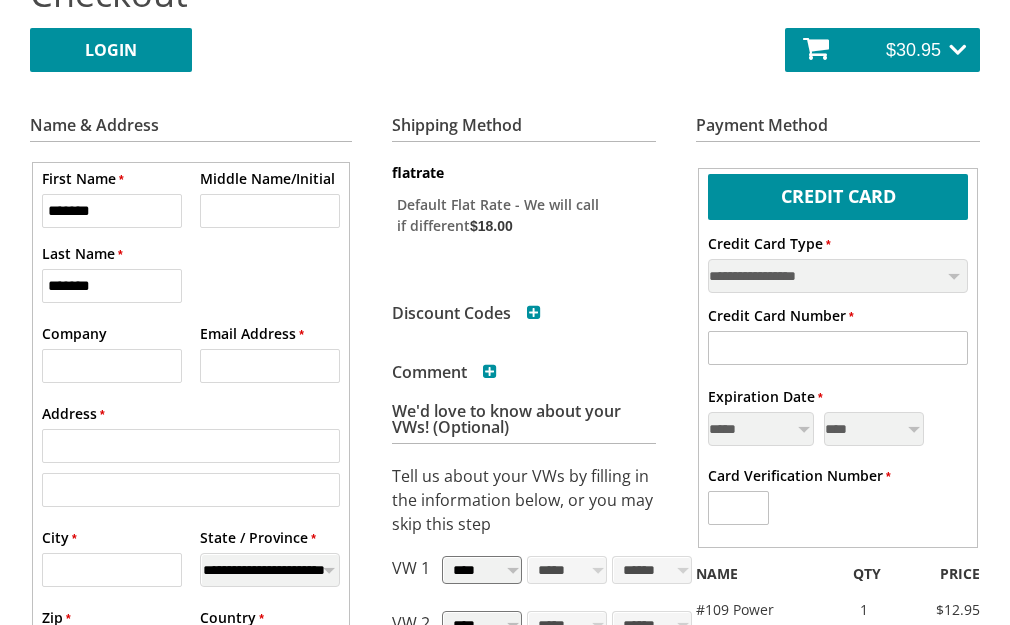 type on "**********" 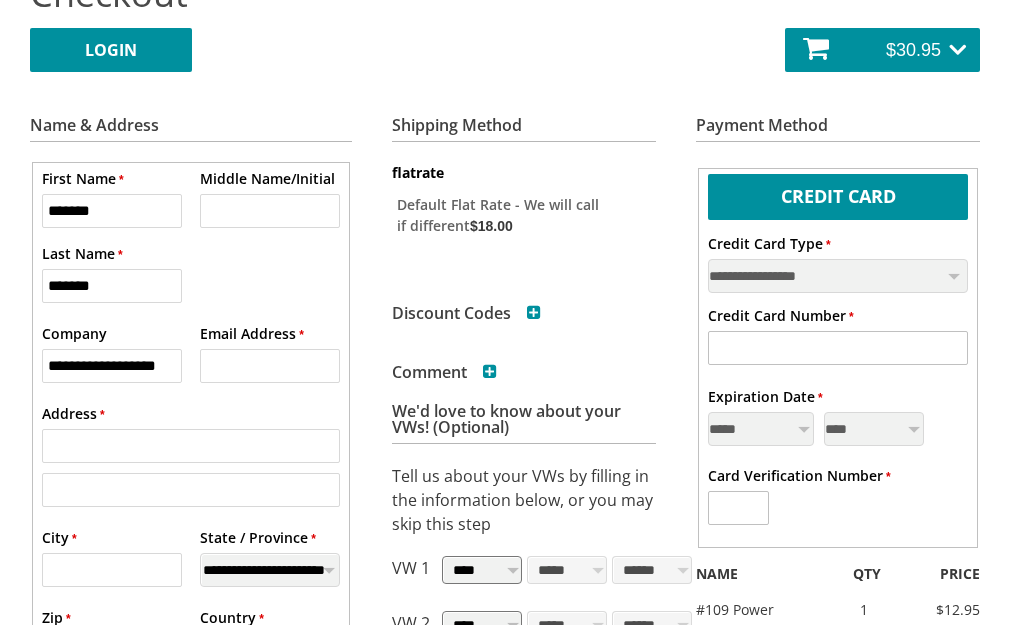 type on "**********" 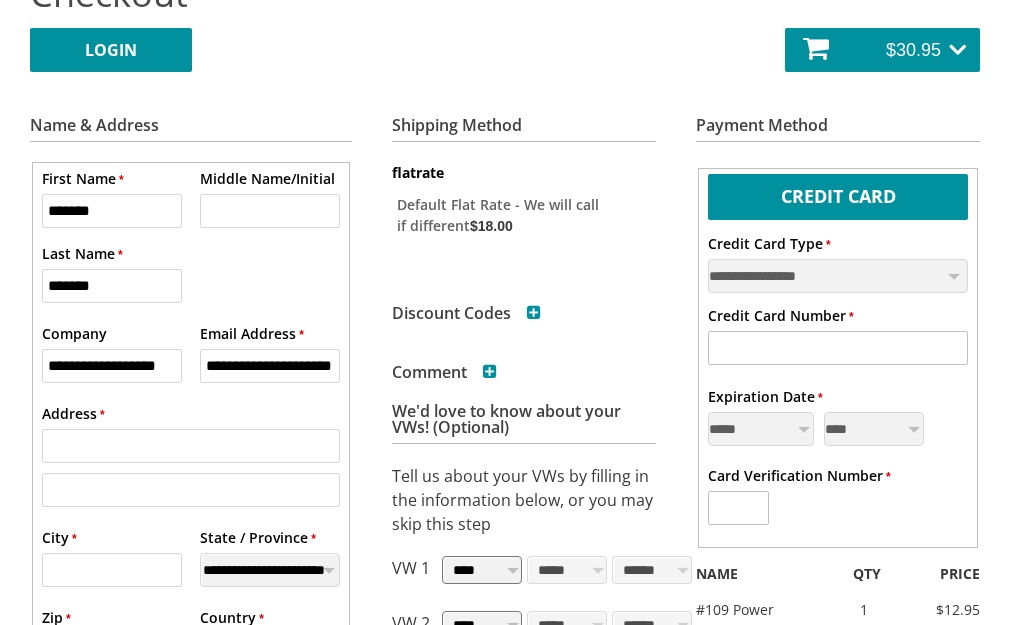 type on "*********" 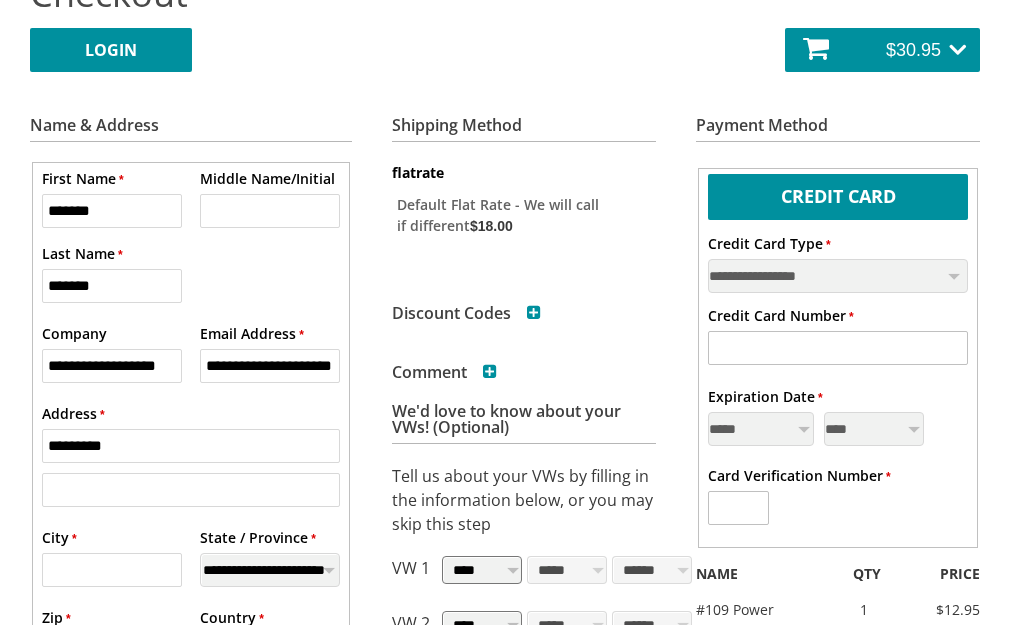 type on "*********" 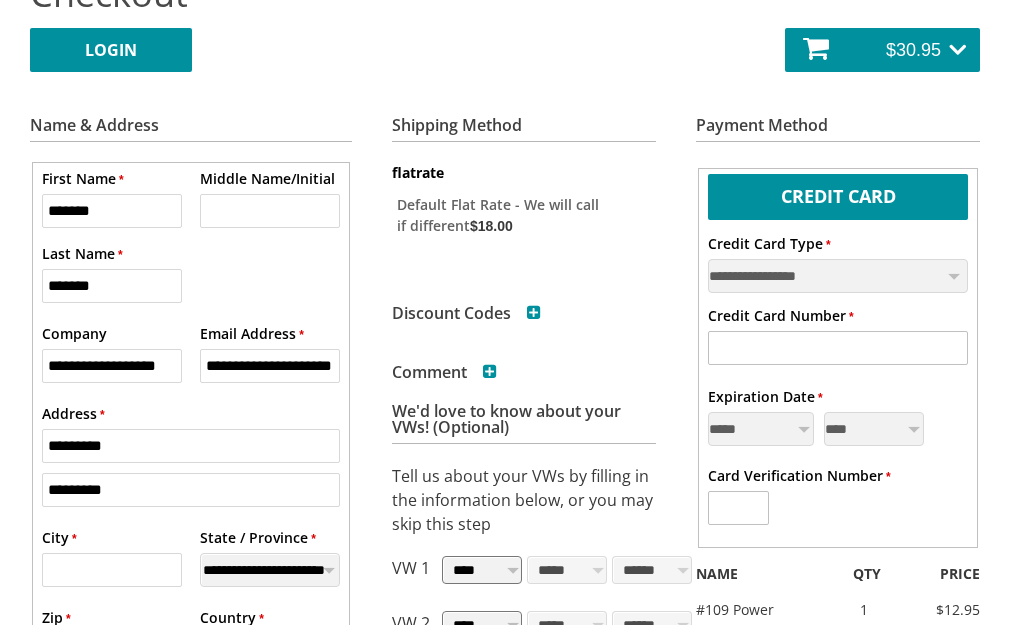 type on "**********" 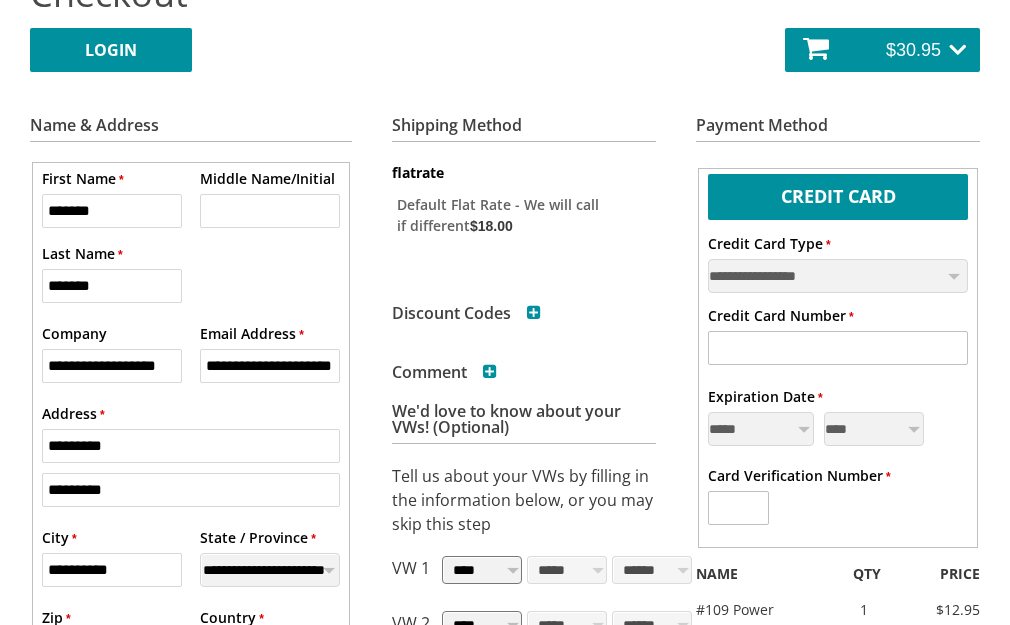 type on "*****" 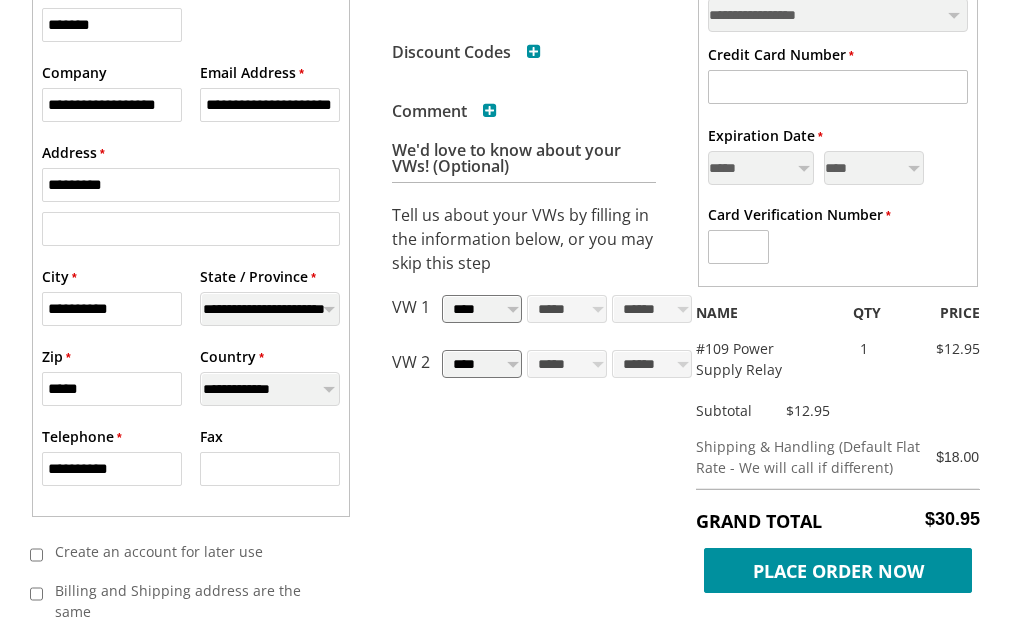 scroll, scrollTop: 692, scrollLeft: 0, axis: vertical 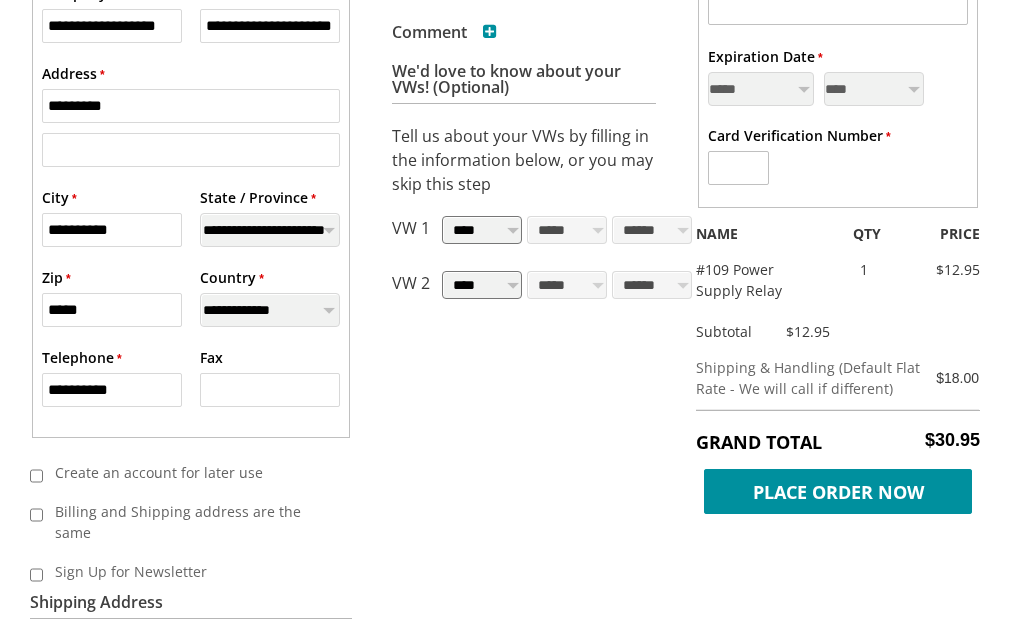 type 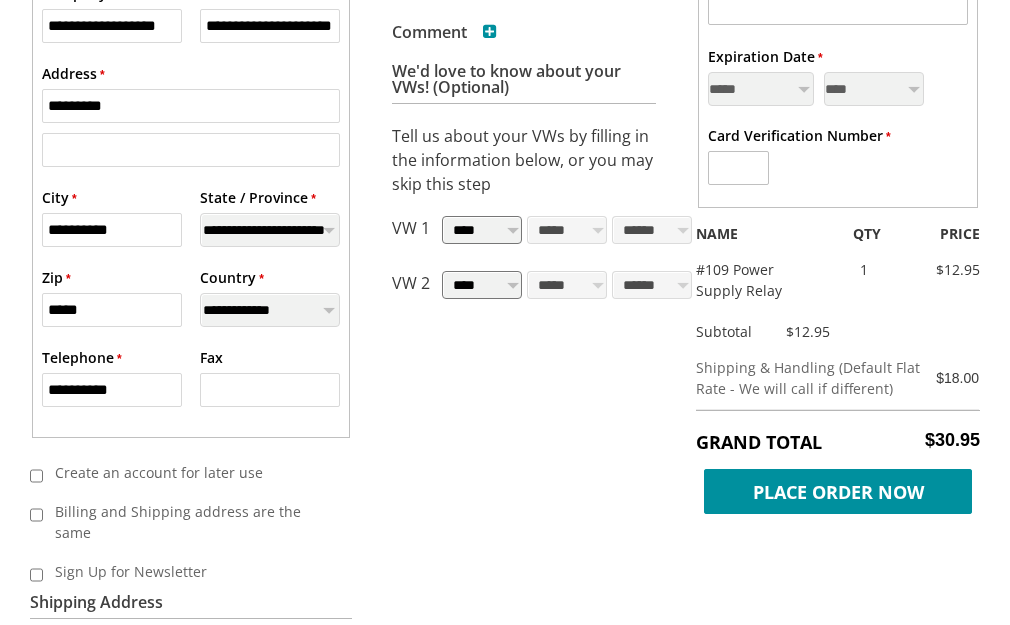drag, startPoint x: 72, startPoint y: 383, endPoint x: 176, endPoint y: 396, distance: 104.80935 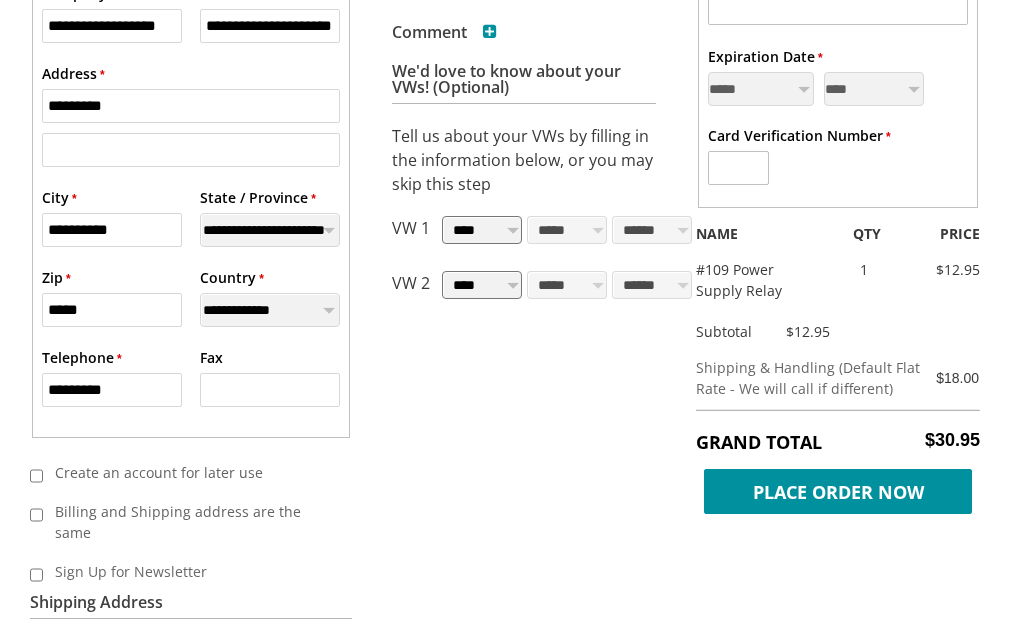 type on "**********" 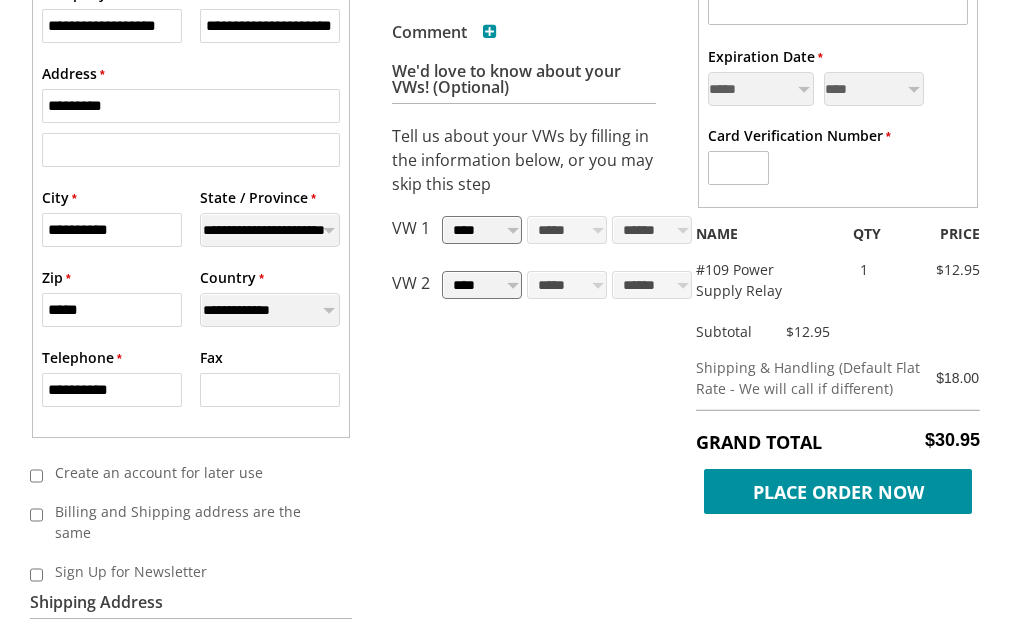 type on "*********" 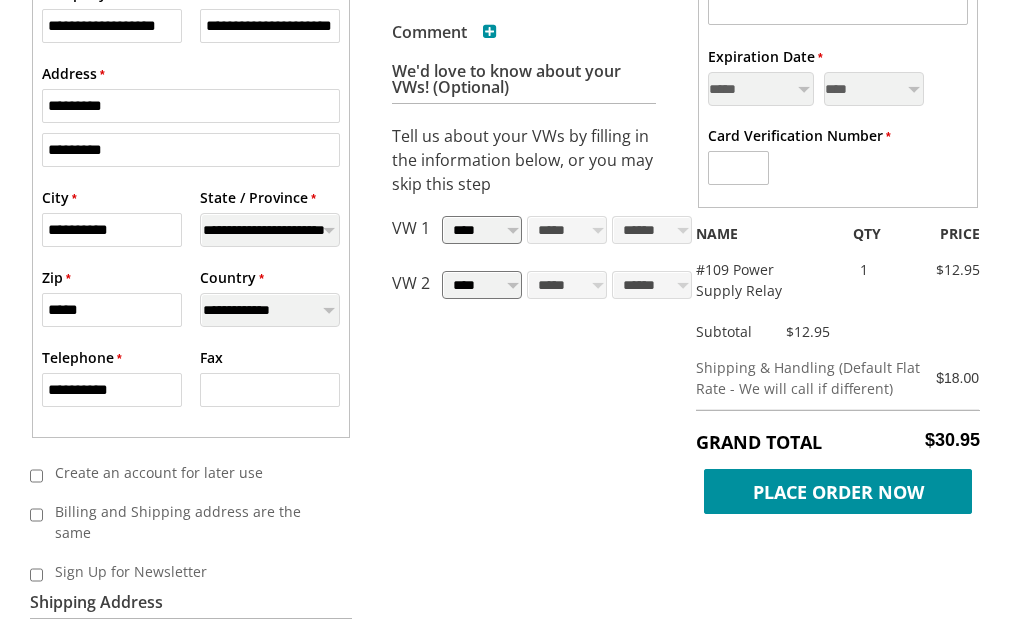 type on "**********" 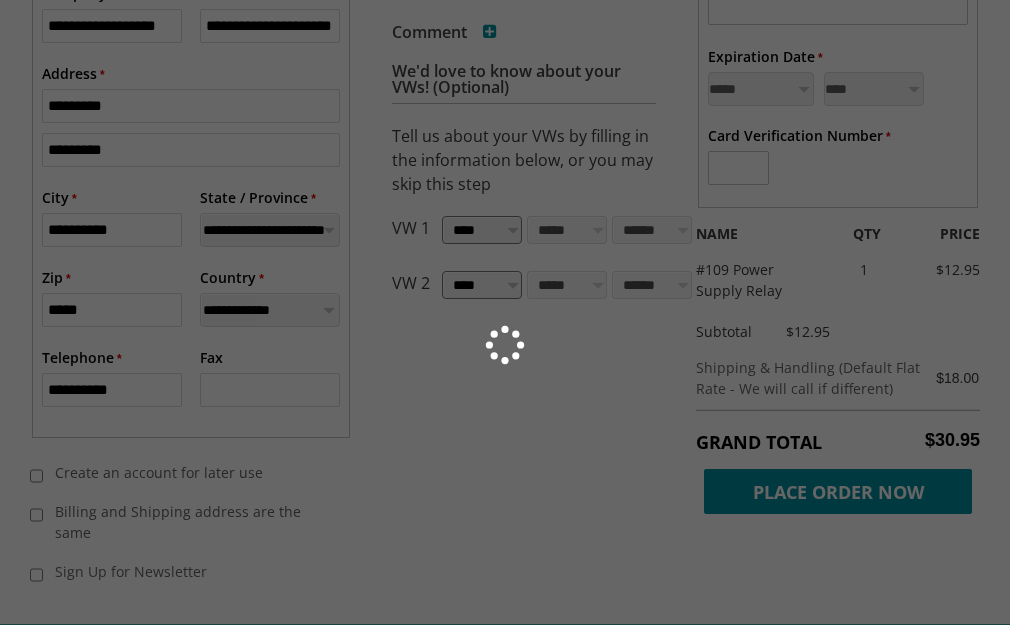 click at bounding box center [505, 312] 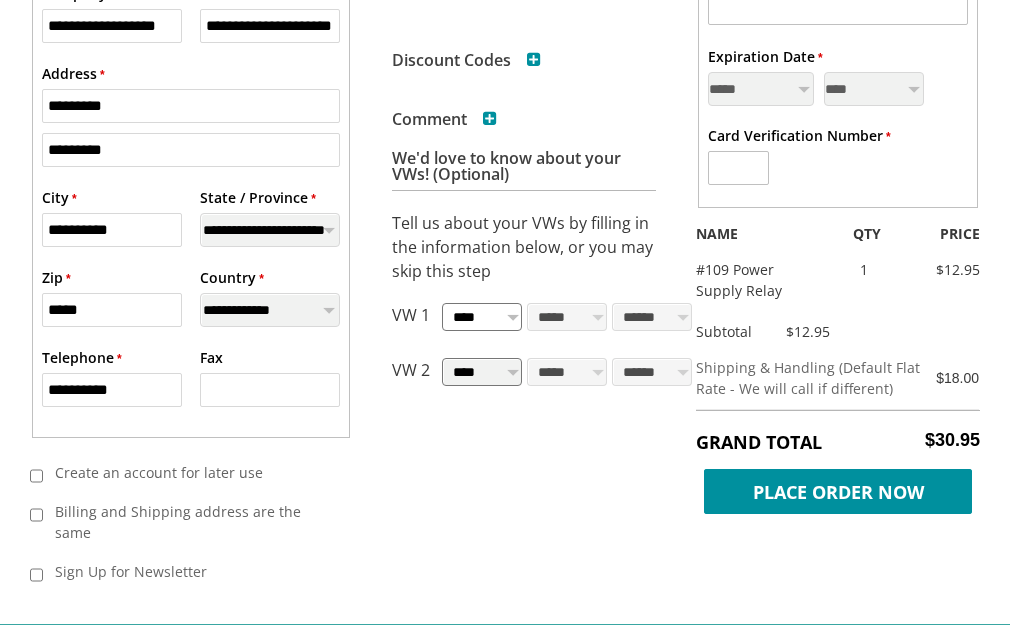 click on "**********" at bounding box center (482, 317) 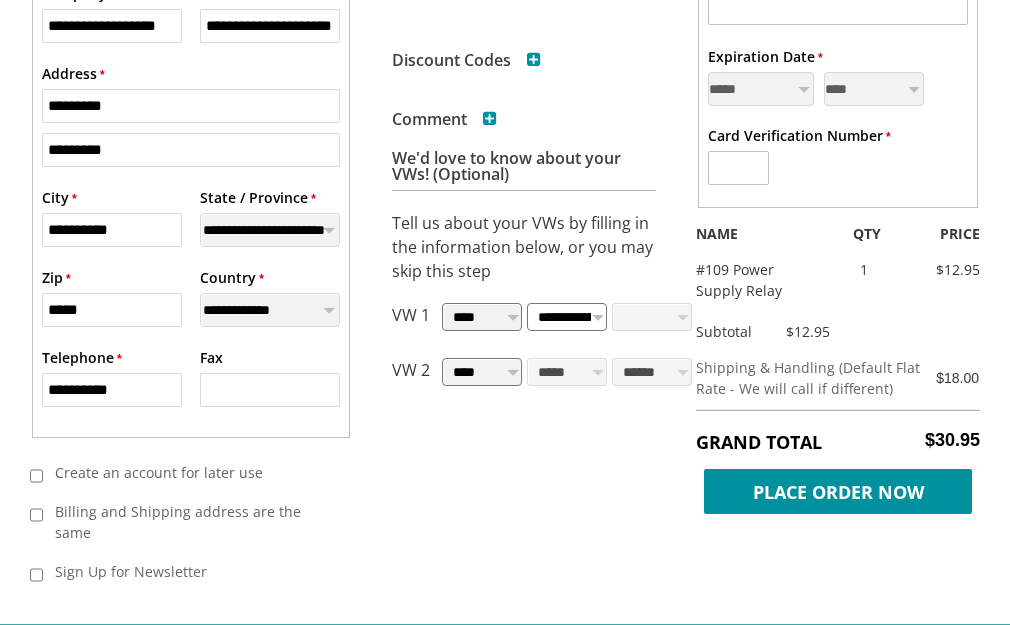 click on "**********" at bounding box center [567, 317] 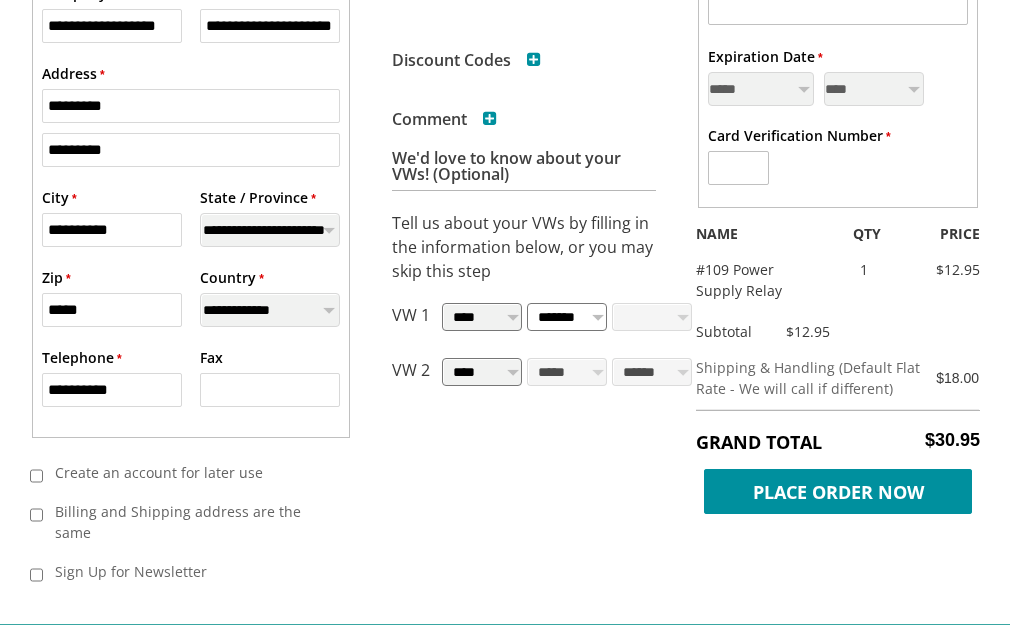click on "**********" at bounding box center [567, 317] 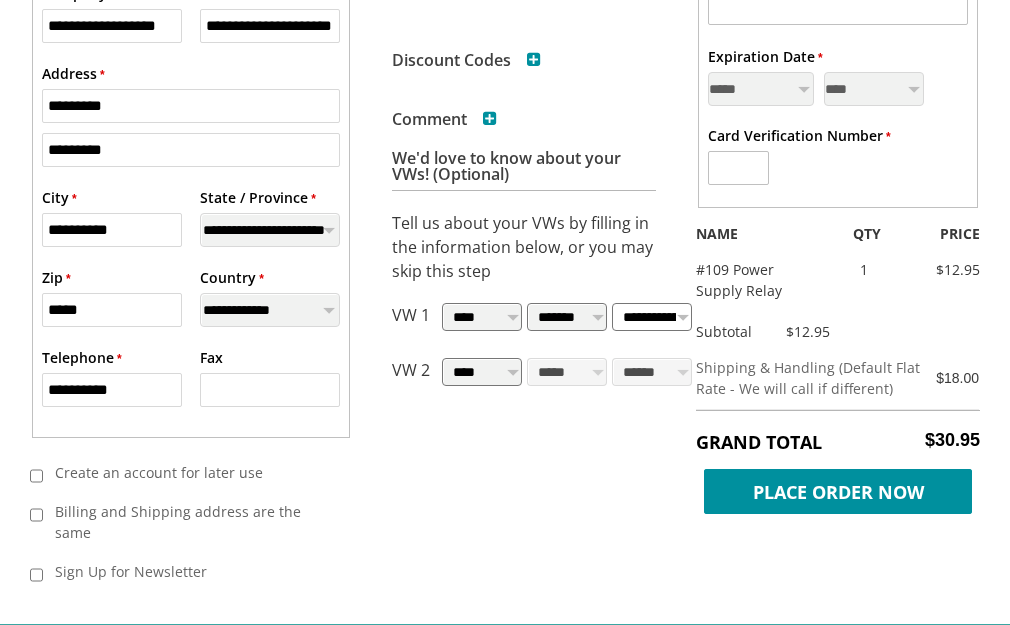 click on "**********" at bounding box center [652, 317] 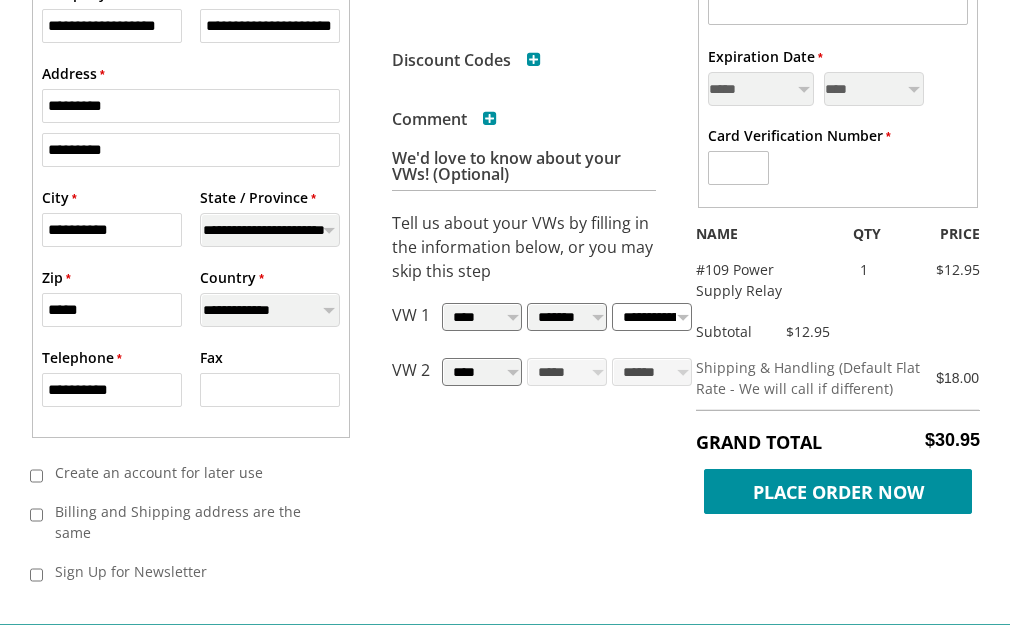 select on "*********" 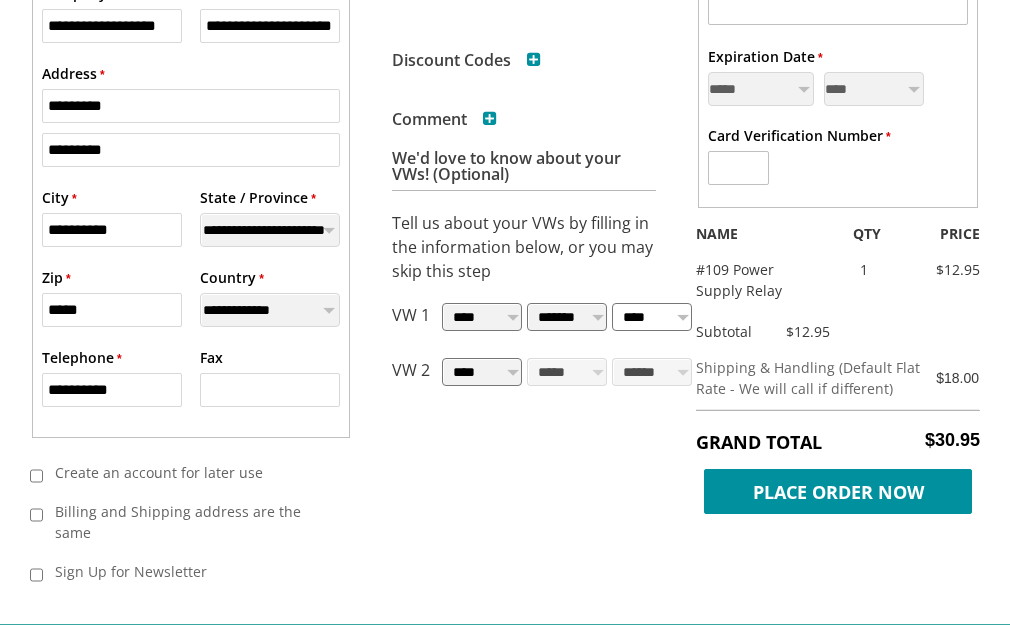 click on "**********" at bounding box center [652, 317] 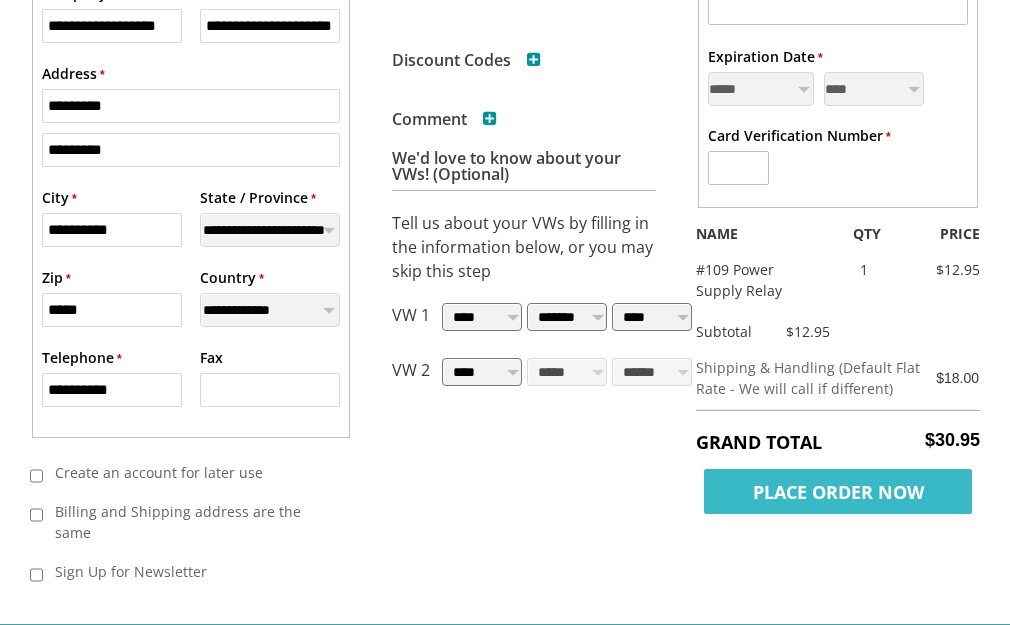 click on "Place Order Now" at bounding box center [838, 491] 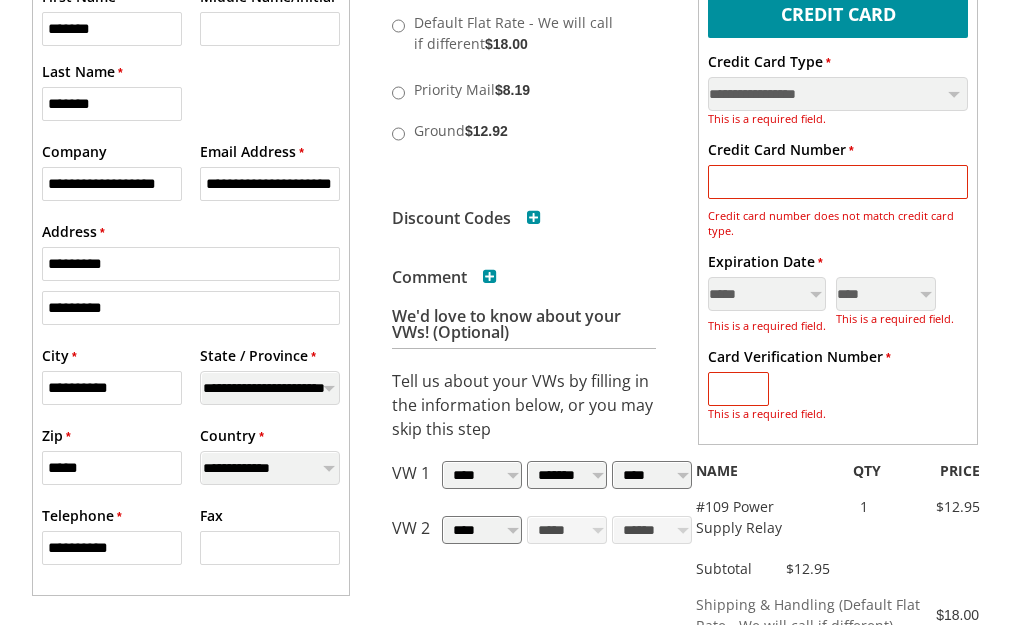 scroll, scrollTop: 493, scrollLeft: 0, axis: vertical 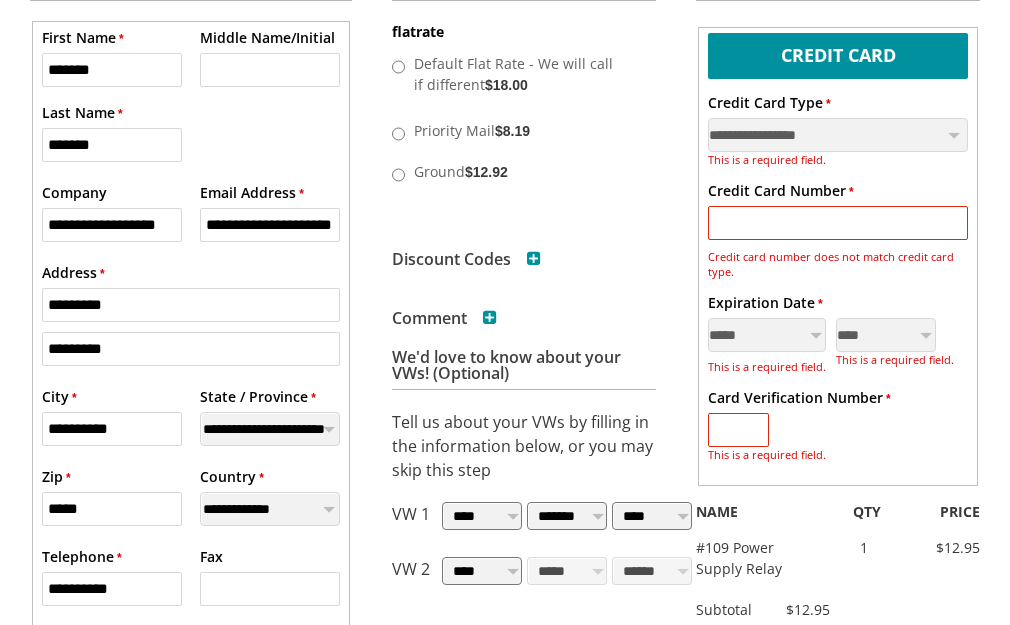 click on "Shipping Method
flatrate
Default Flat Rate - We will call if different                                                                         $18.00
Priority Mail                                                                         $8.19                                                  $12.92" at bounding box center [524, 279] 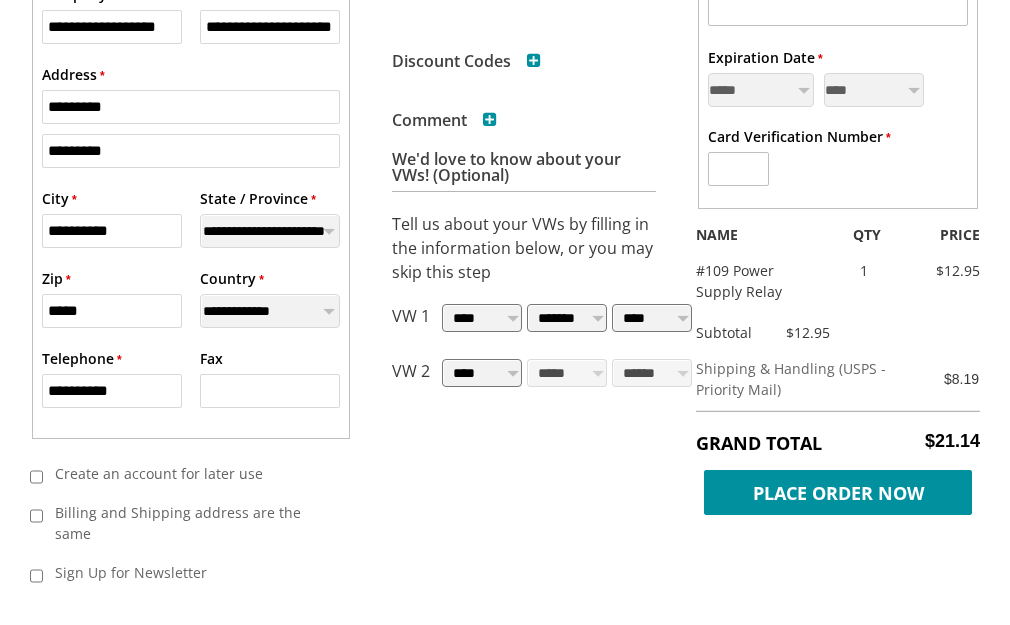 scroll, scrollTop: 694, scrollLeft: 0, axis: vertical 